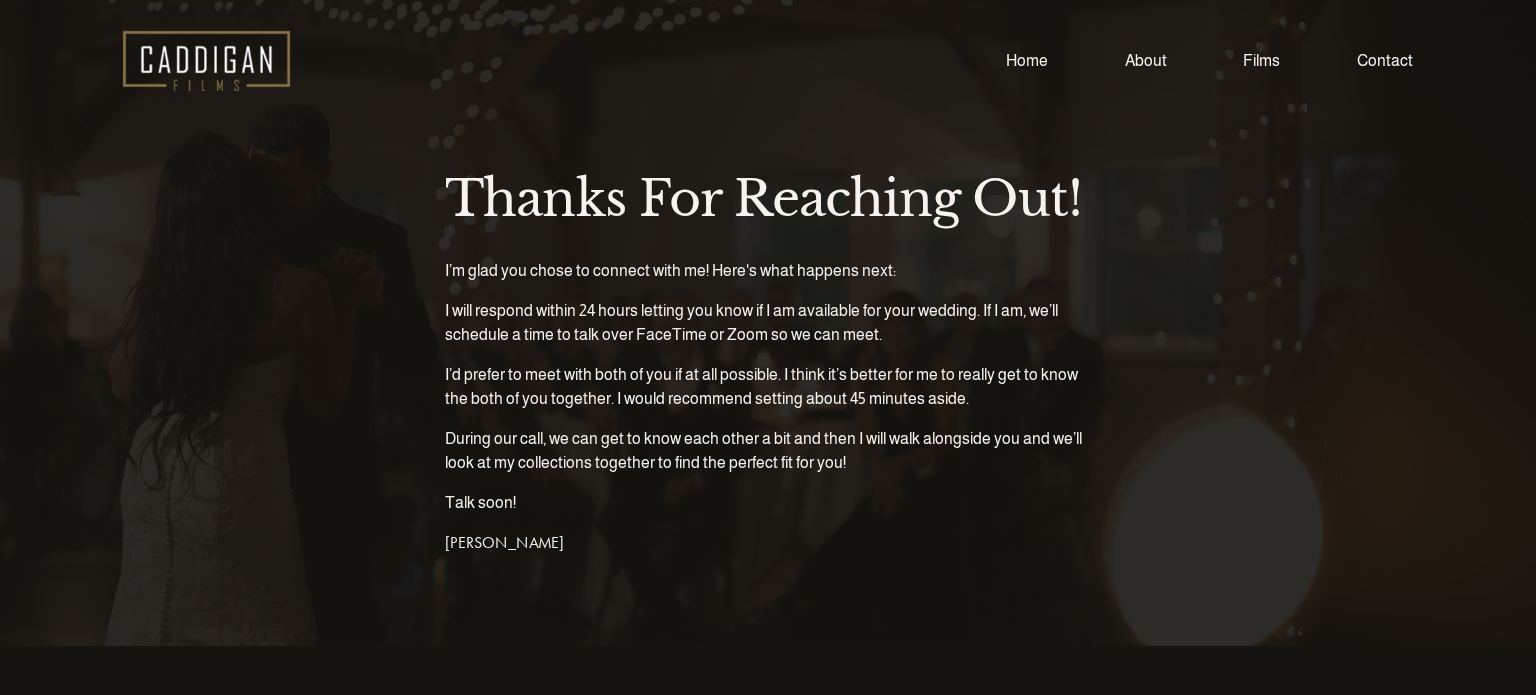scroll, scrollTop: 0, scrollLeft: 0, axis: both 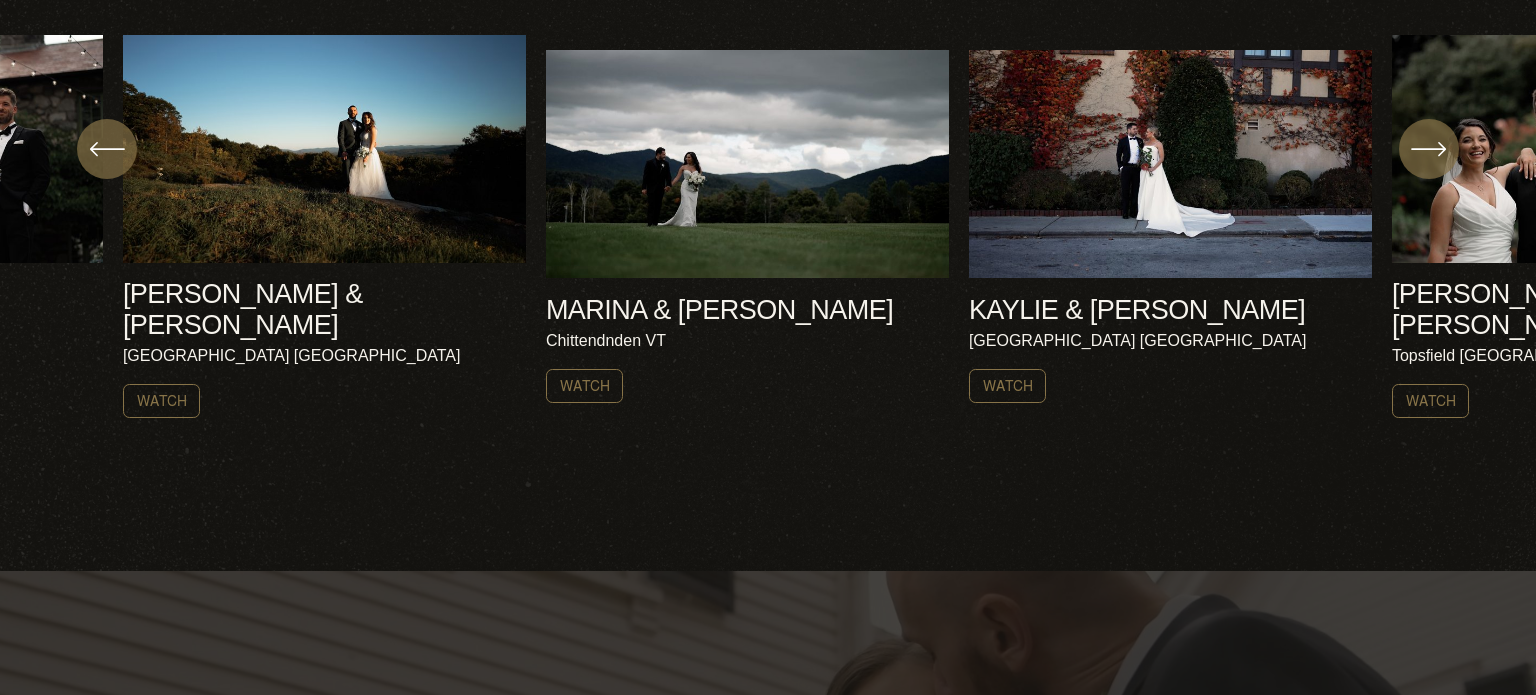 click on "[PERSON_NAME] & [PERSON_NAME]
[GEOGRAPHIC_DATA] NH
Watch
MARINA & [PERSON_NAME] [PERSON_NAME] & [PERSON_NAME]" 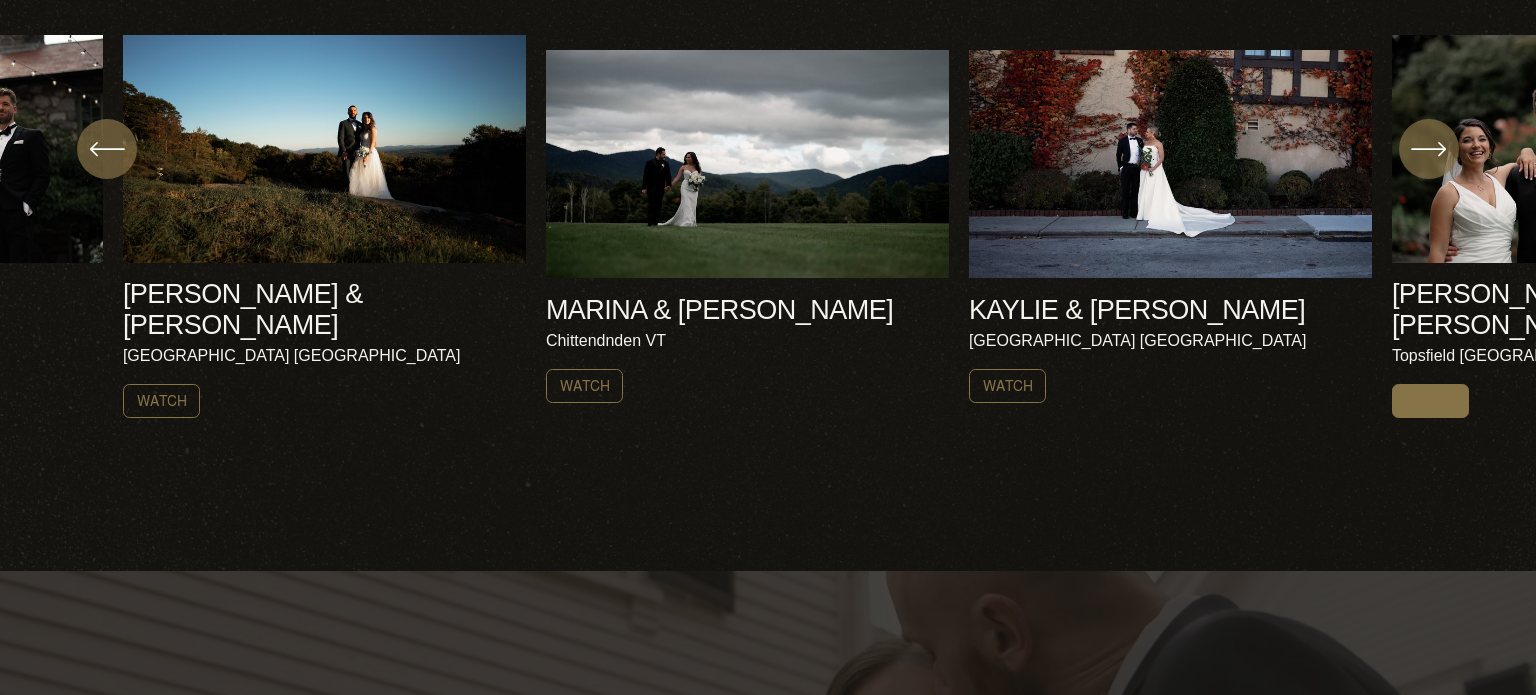 click on "Watch" 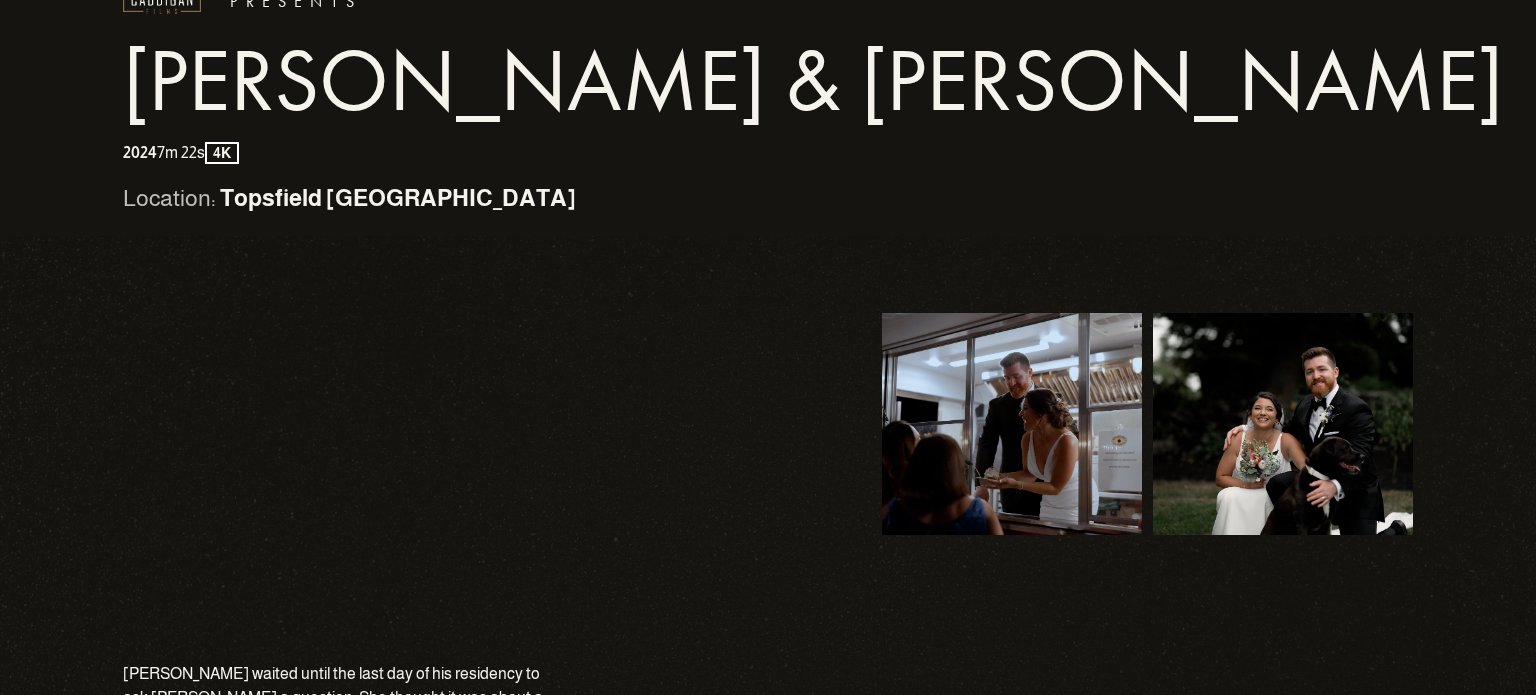 scroll, scrollTop: 0, scrollLeft: 0, axis: both 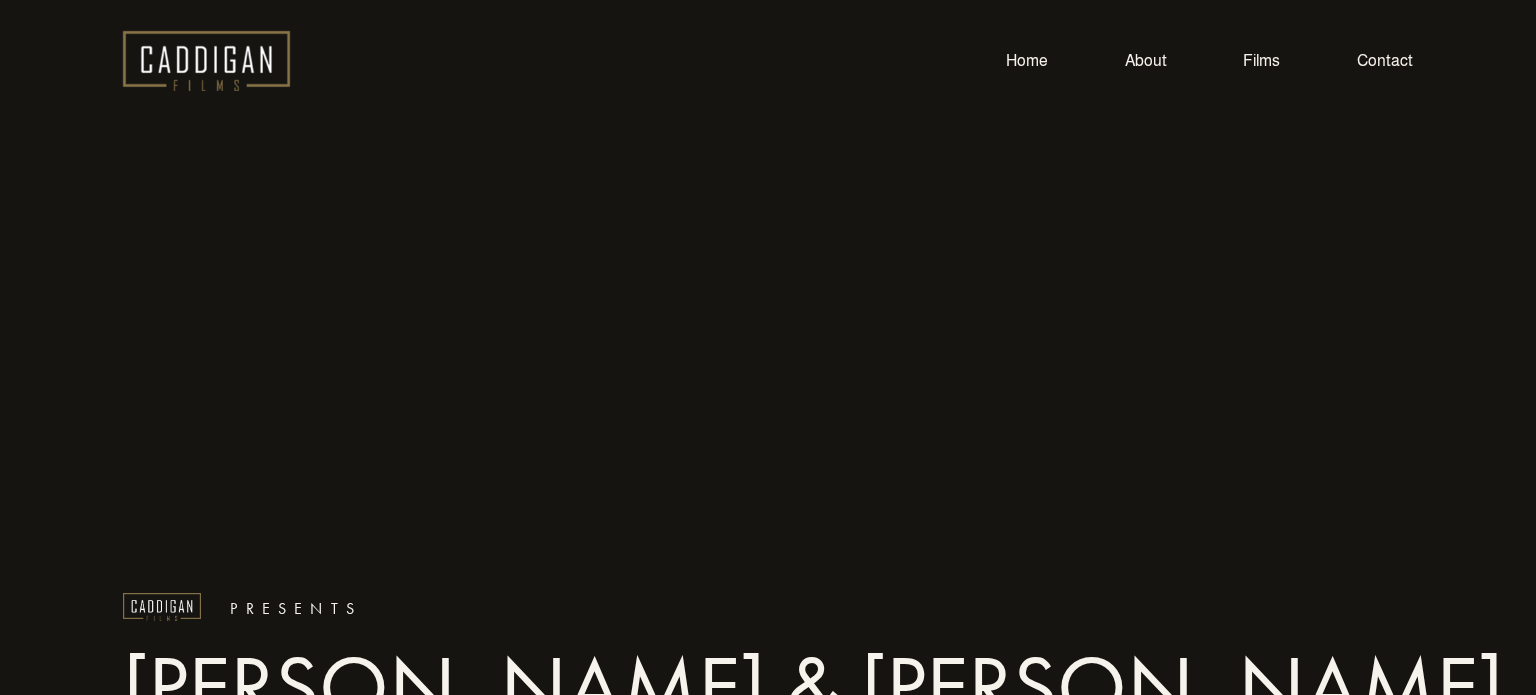 click on "About" at bounding box center (1146, 60) 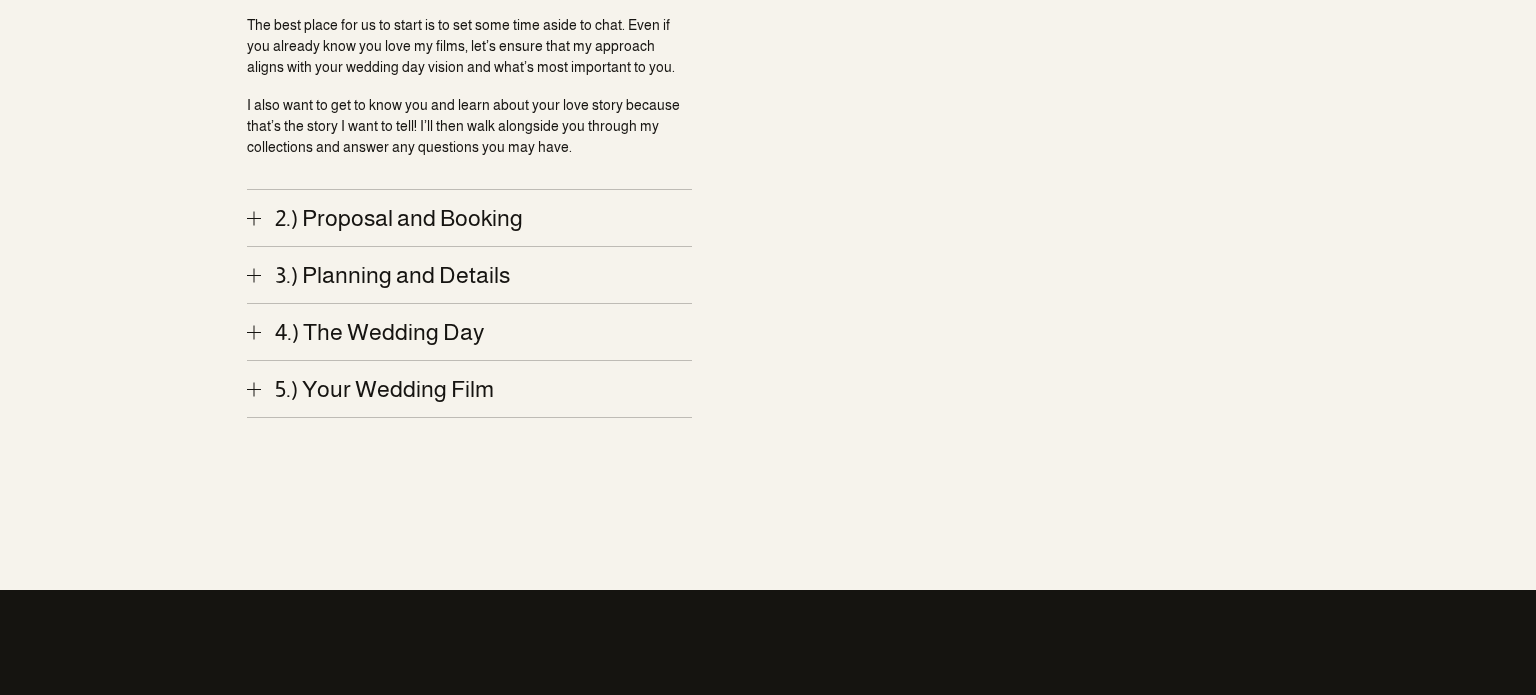scroll, scrollTop: 3457, scrollLeft: 0, axis: vertical 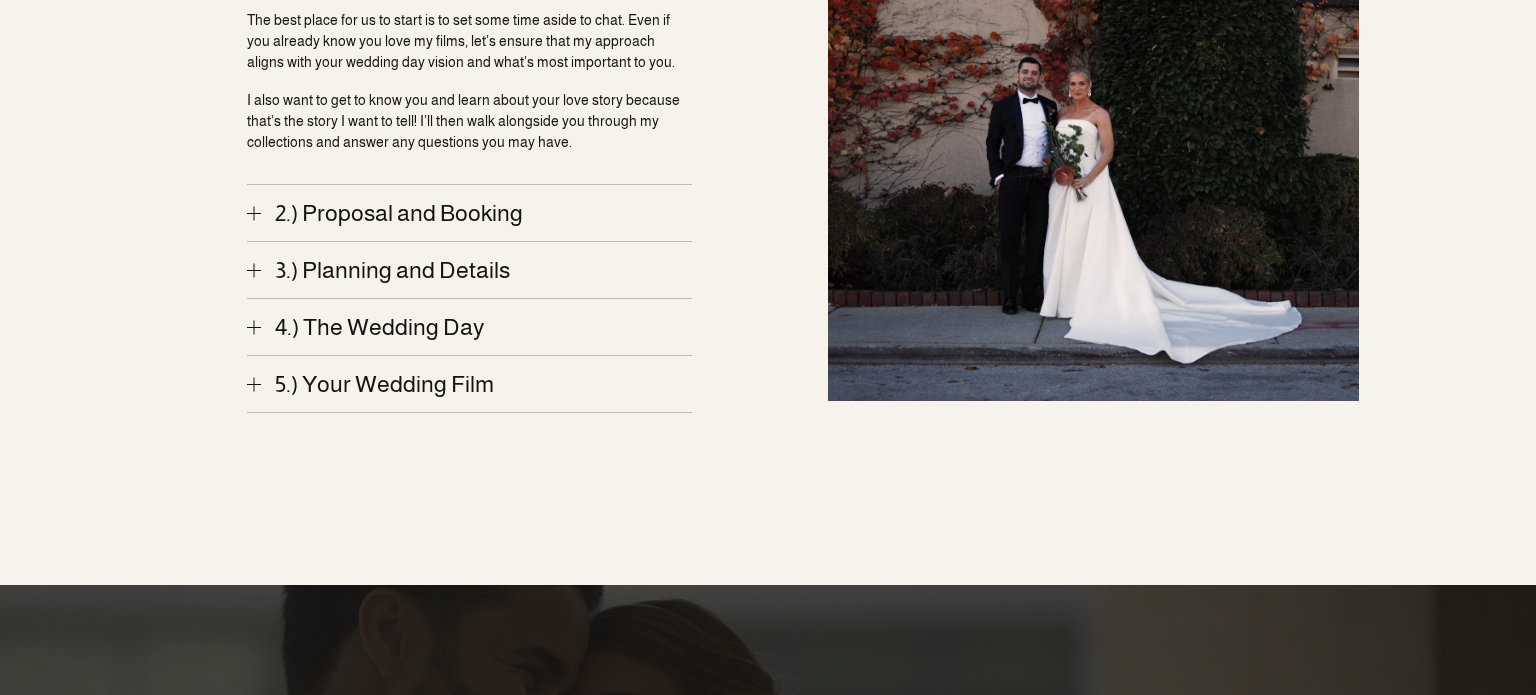 click on "2.) Proposal and Booking" at bounding box center [476, 213] 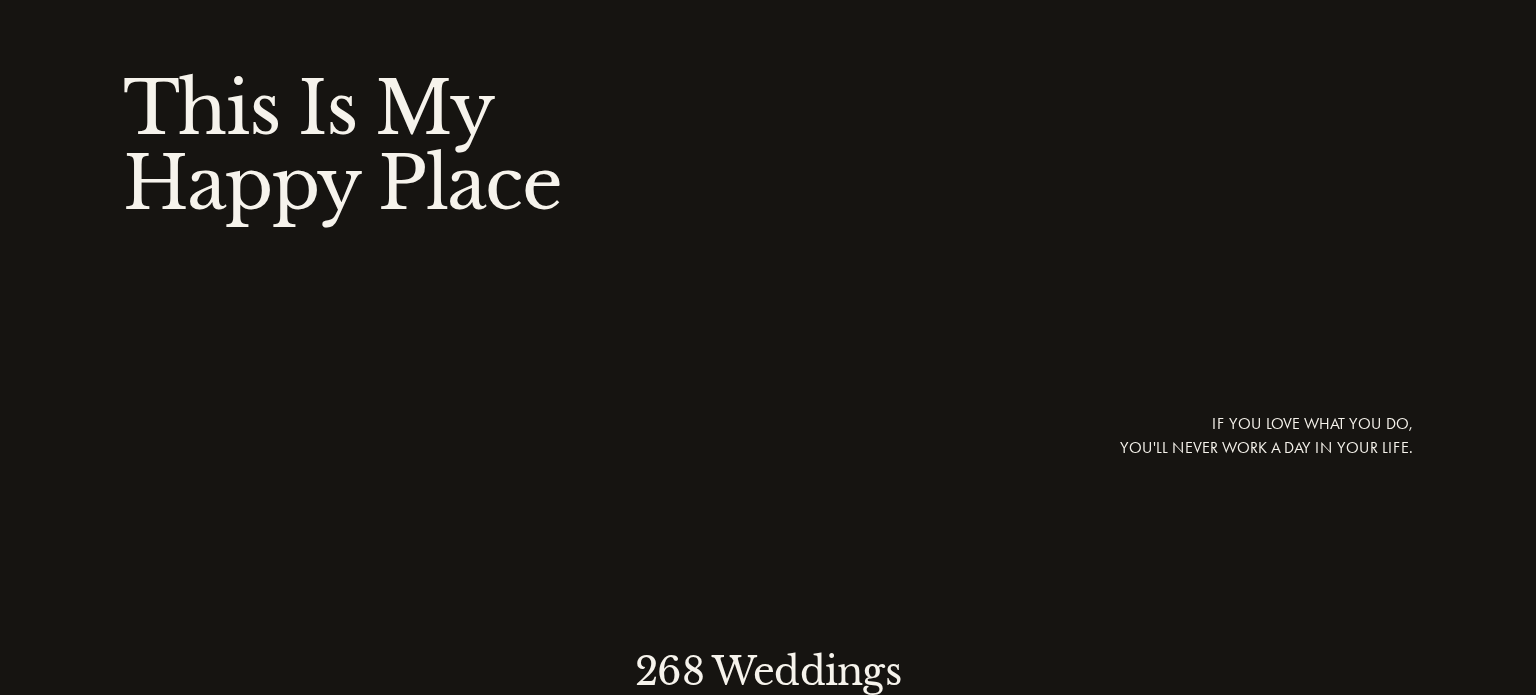 scroll, scrollTop: 0, scrollLeft: 0, axis: both 